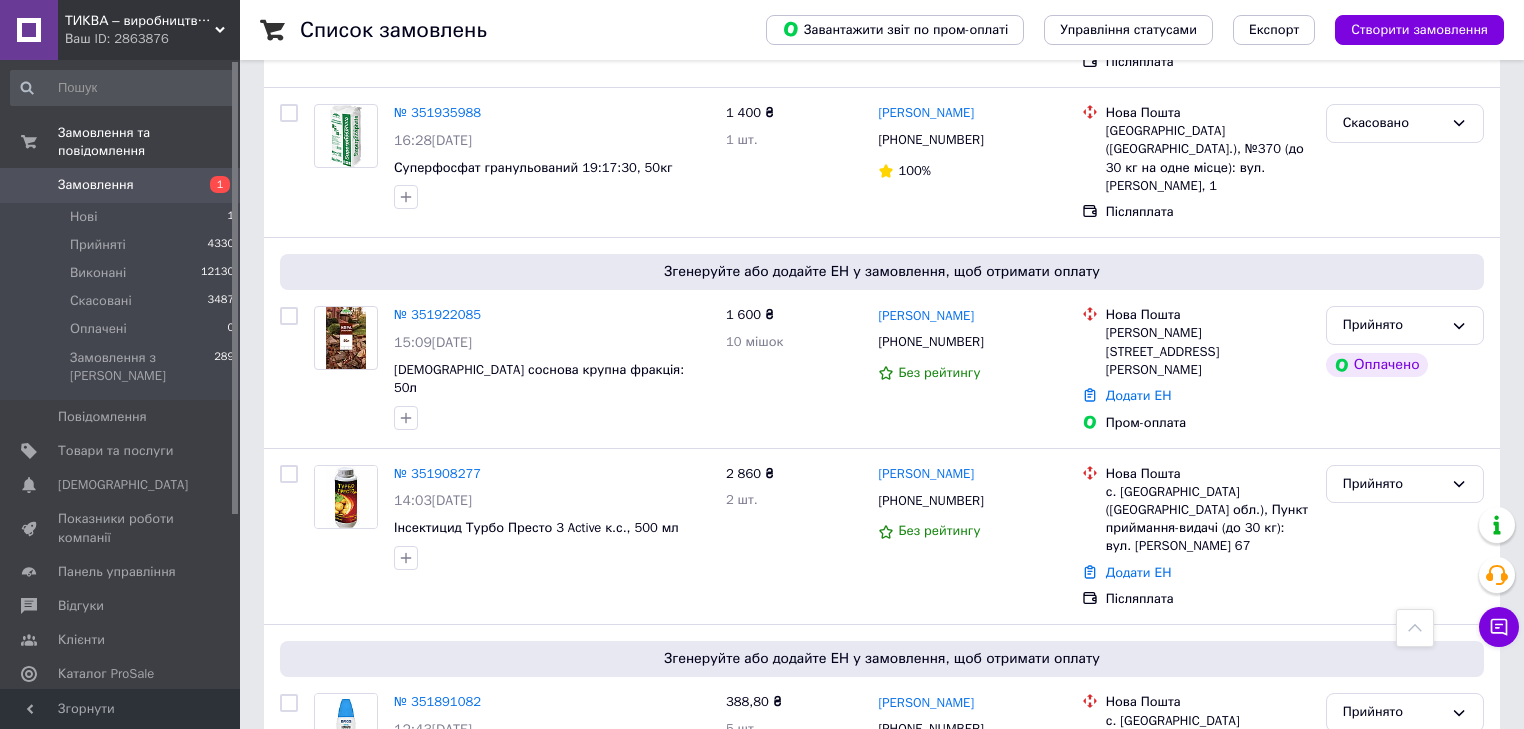 scroll, scrollTop: 3040, scrollLeft: 0, axis: vertical 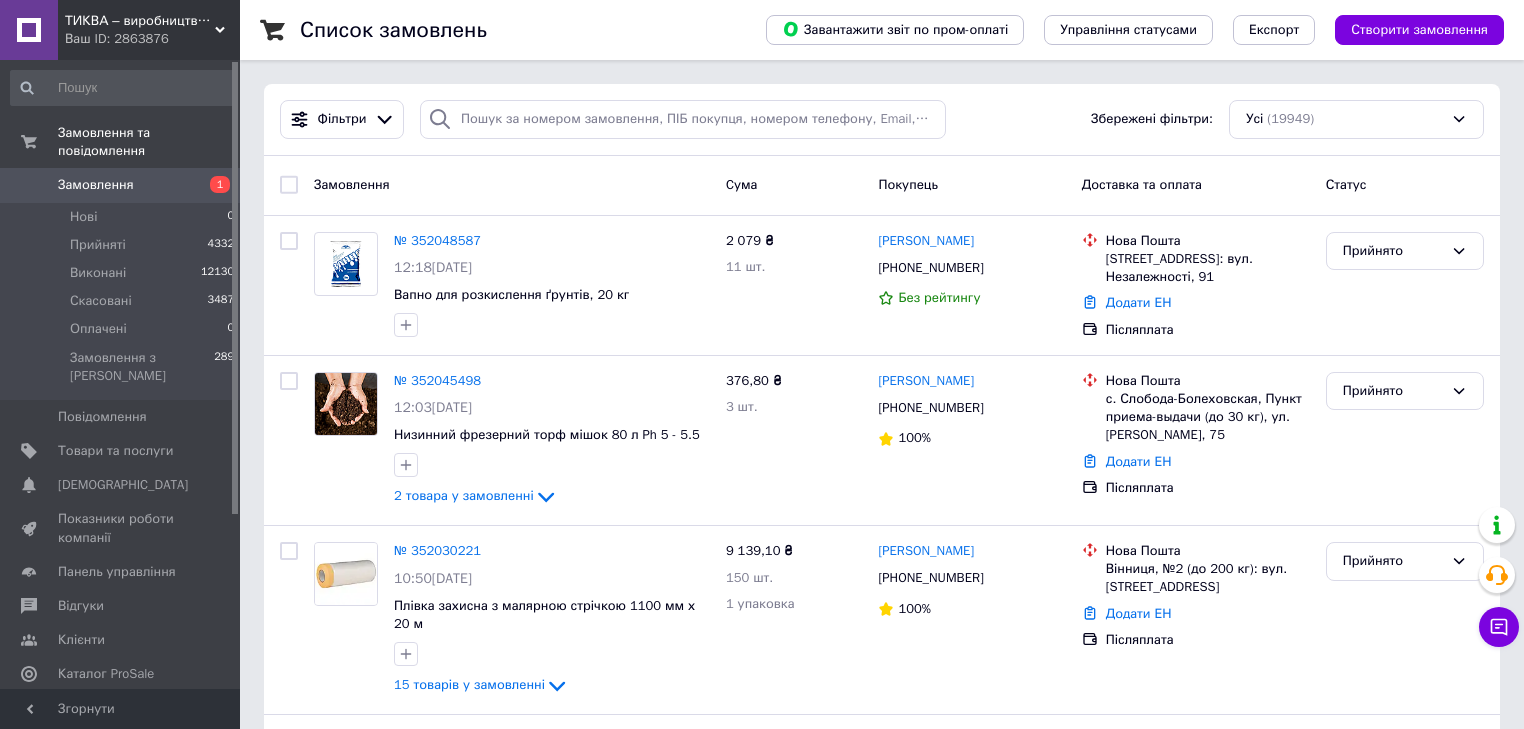click on "Замовлення" at bounding box center [96, 185] 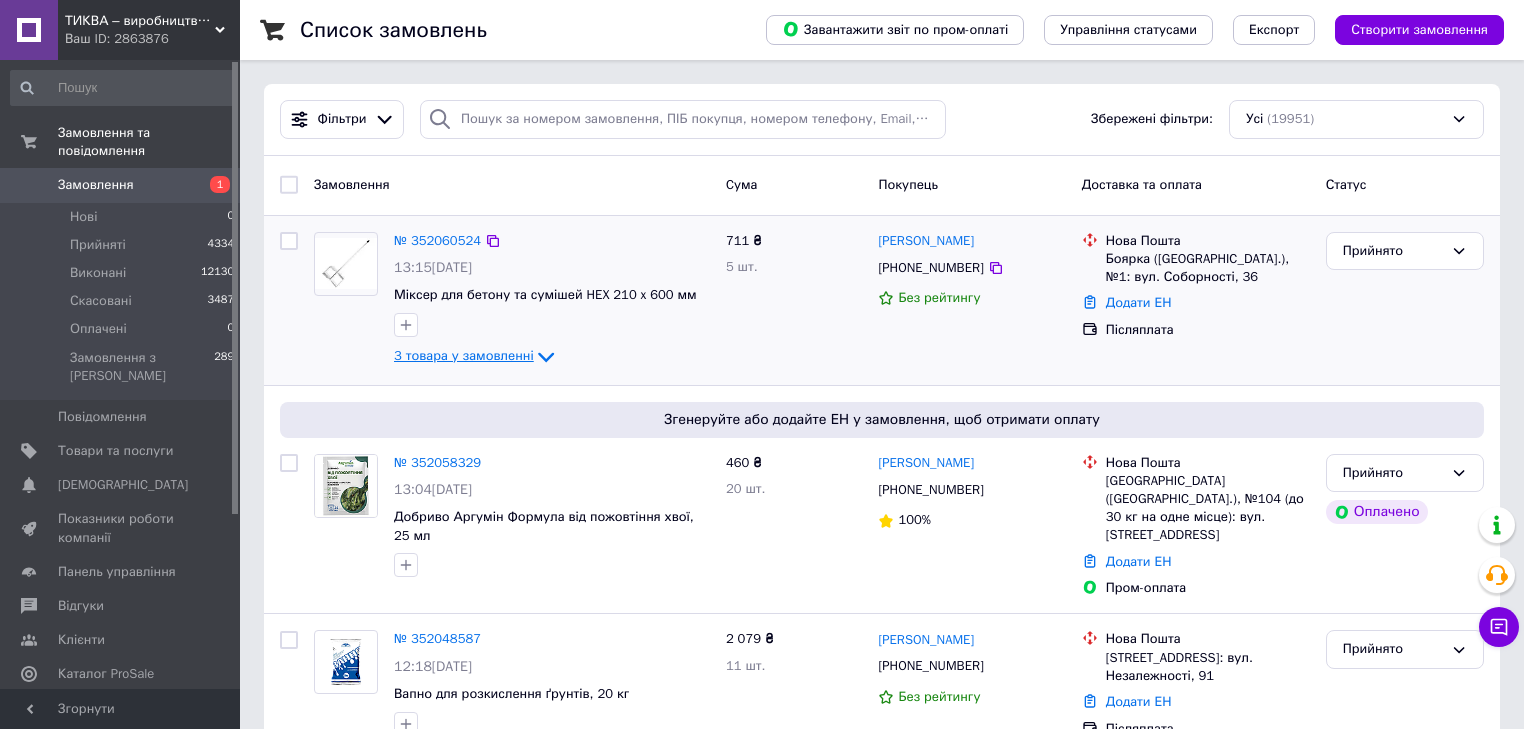 click on "3 товара у замовленні" at bounding box center [464, 355] 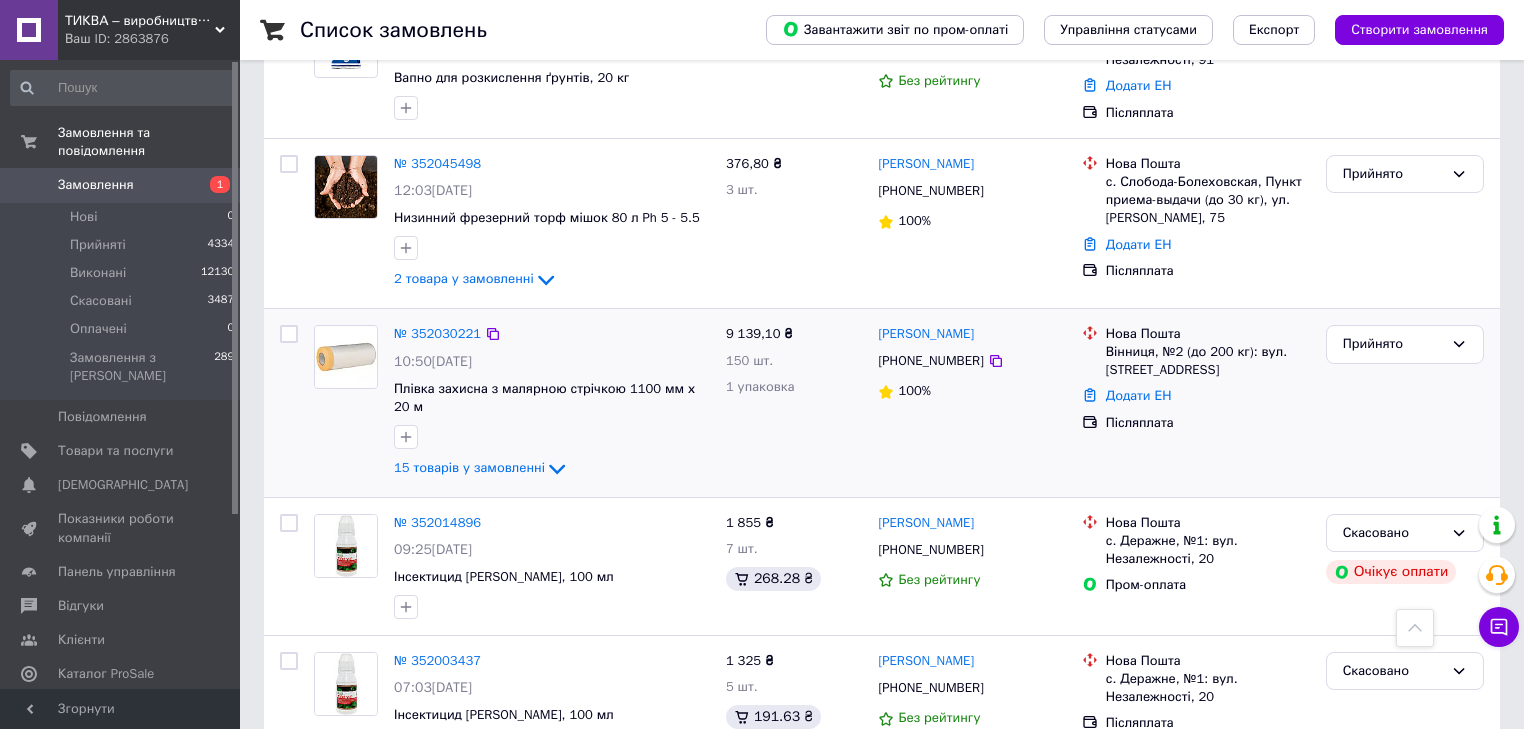 scroll, scrollTop: 960, scrollLeft: 0, axis: vertical 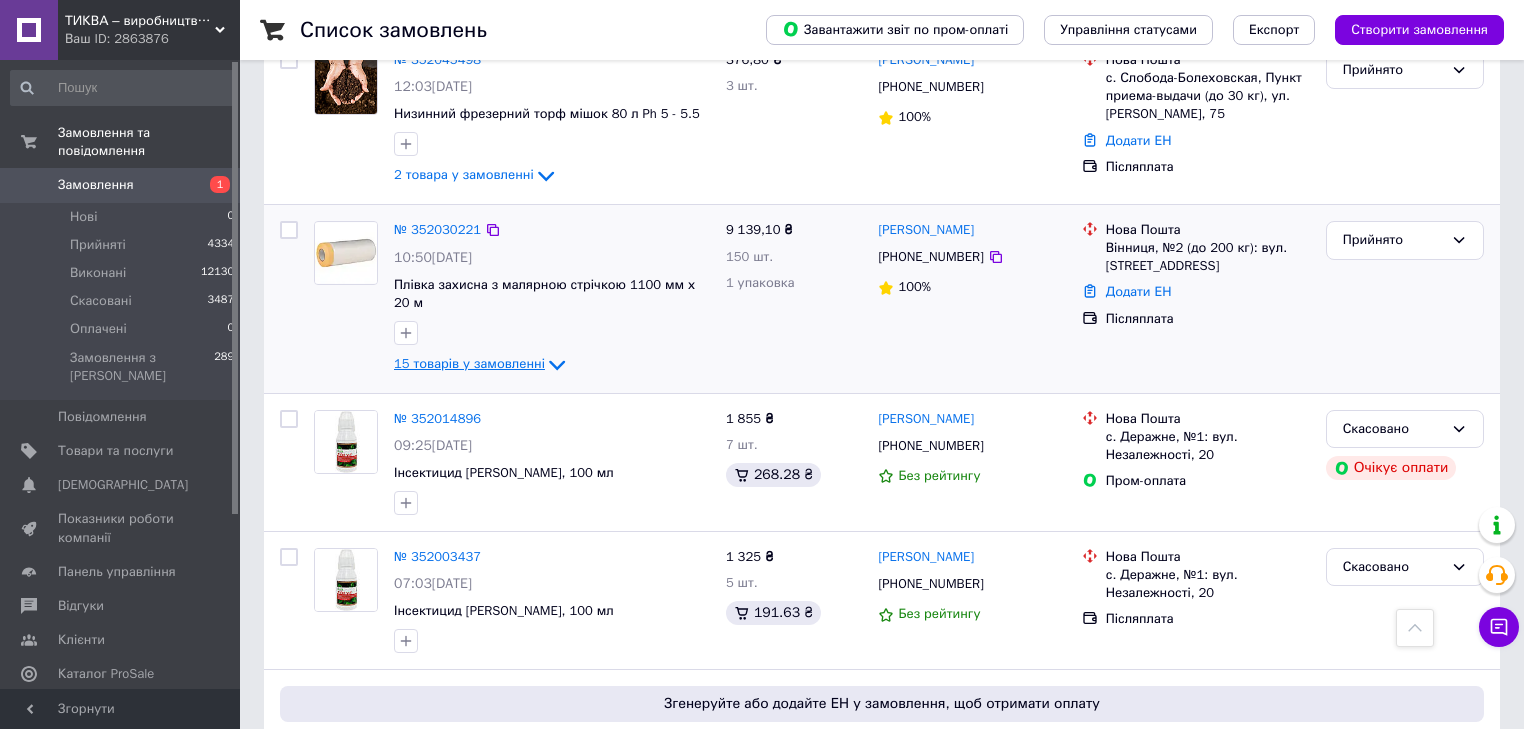 click on "15 товарів у замовленні" at bounding box center (469, 363) 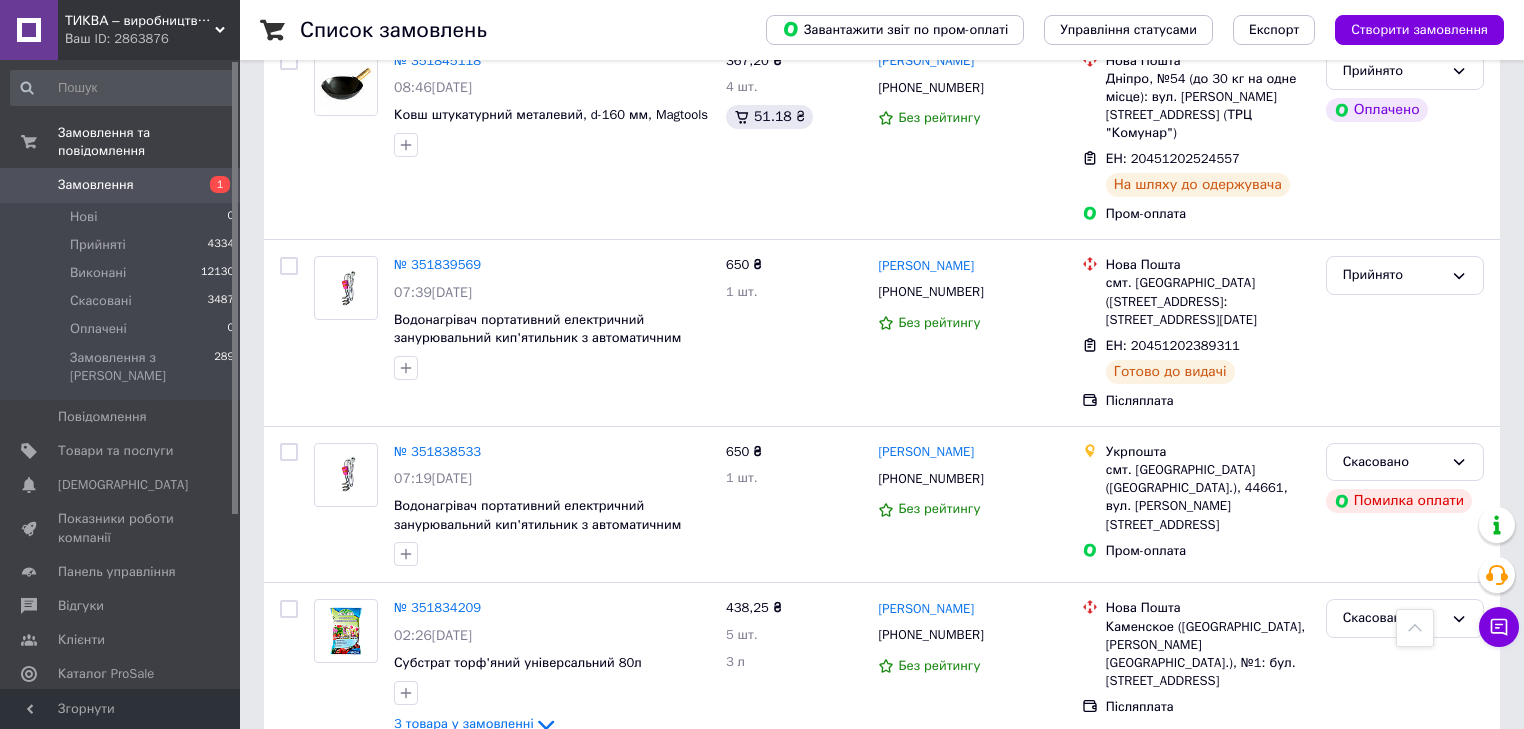 scroll, scrollTop: 5600, scrollLeft: 0, axis: vertical 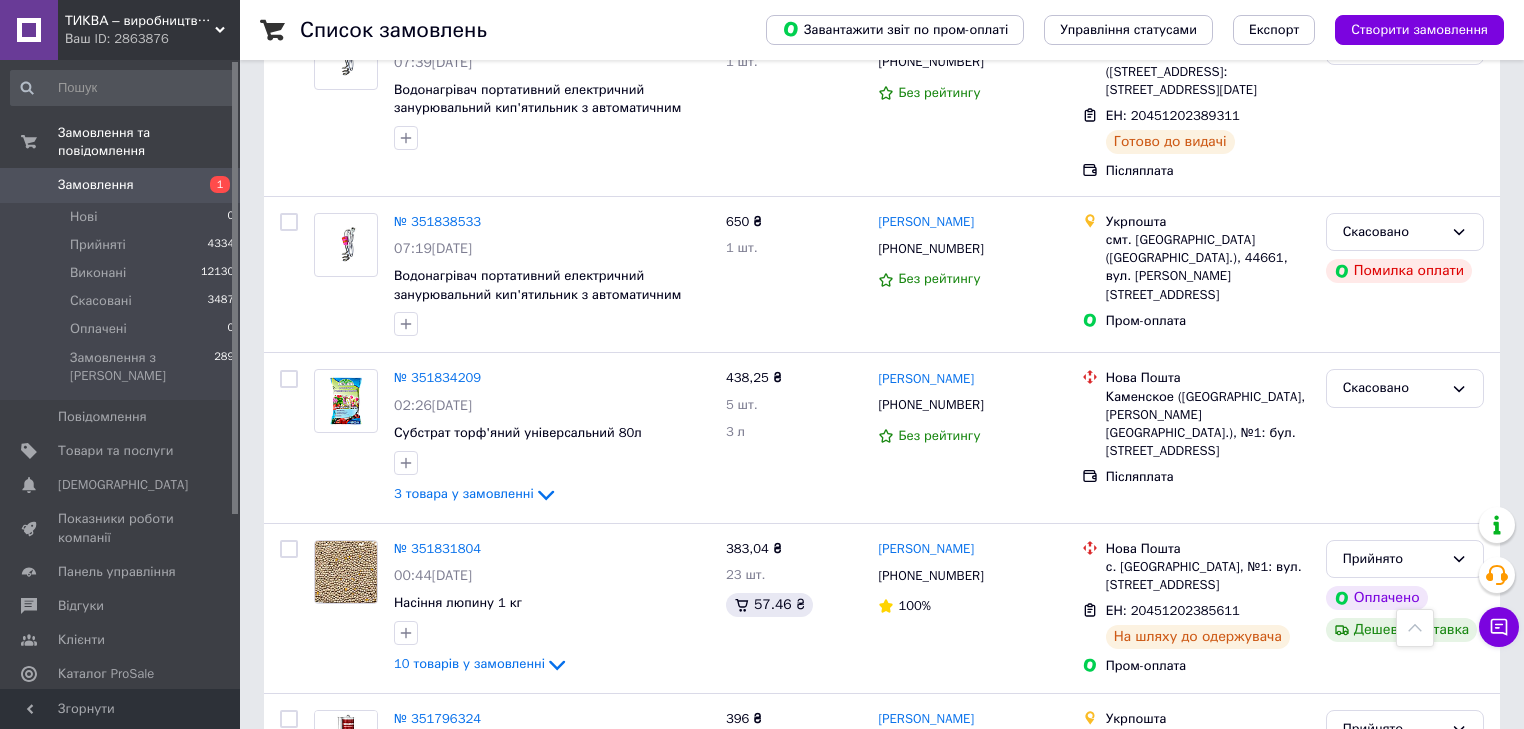 click on "Замовлення" at bounding box center [96, 185] 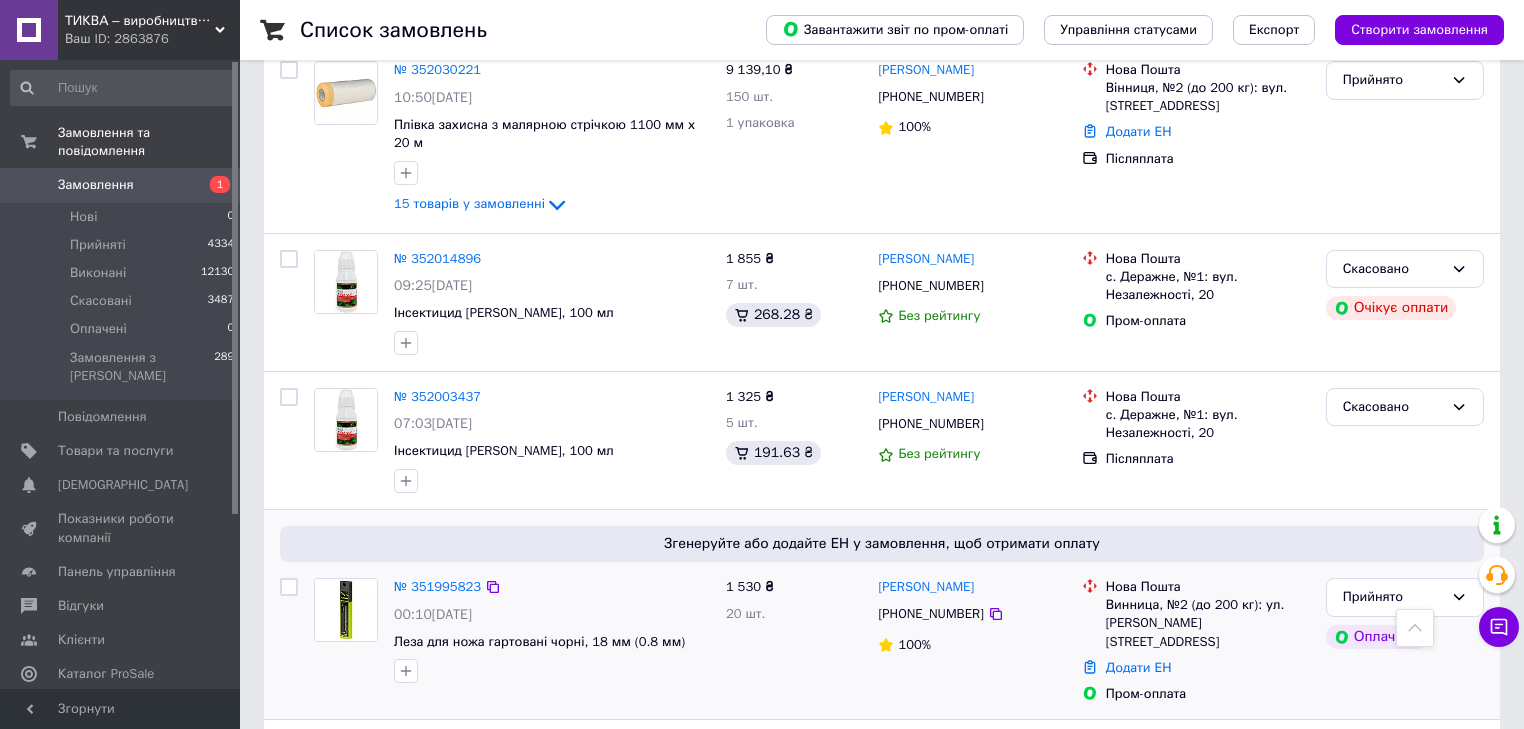 scroll, scrollTop: 1120, scrollLeft: 0, axis: vertical 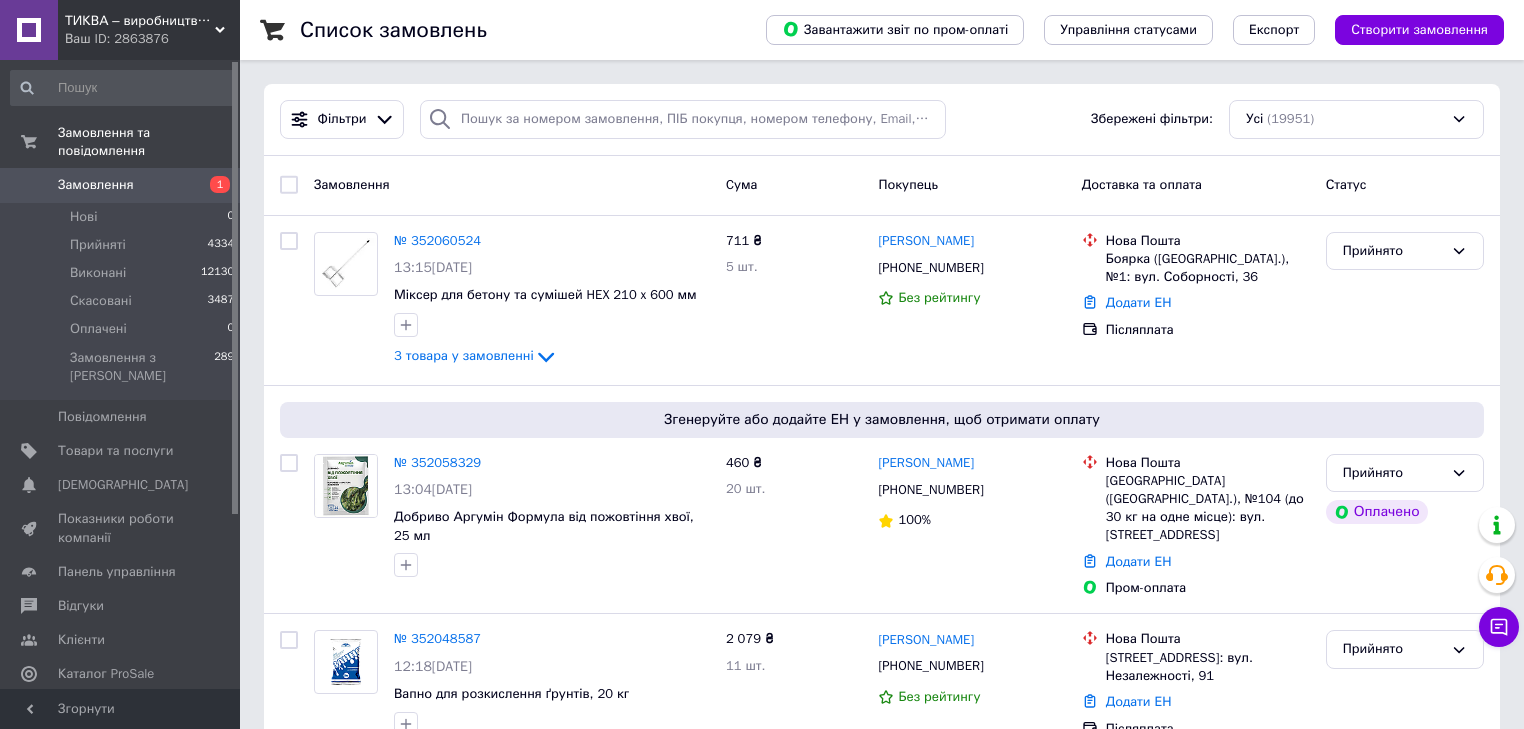 click on "Замовлення" at bounding box center [96, 185] 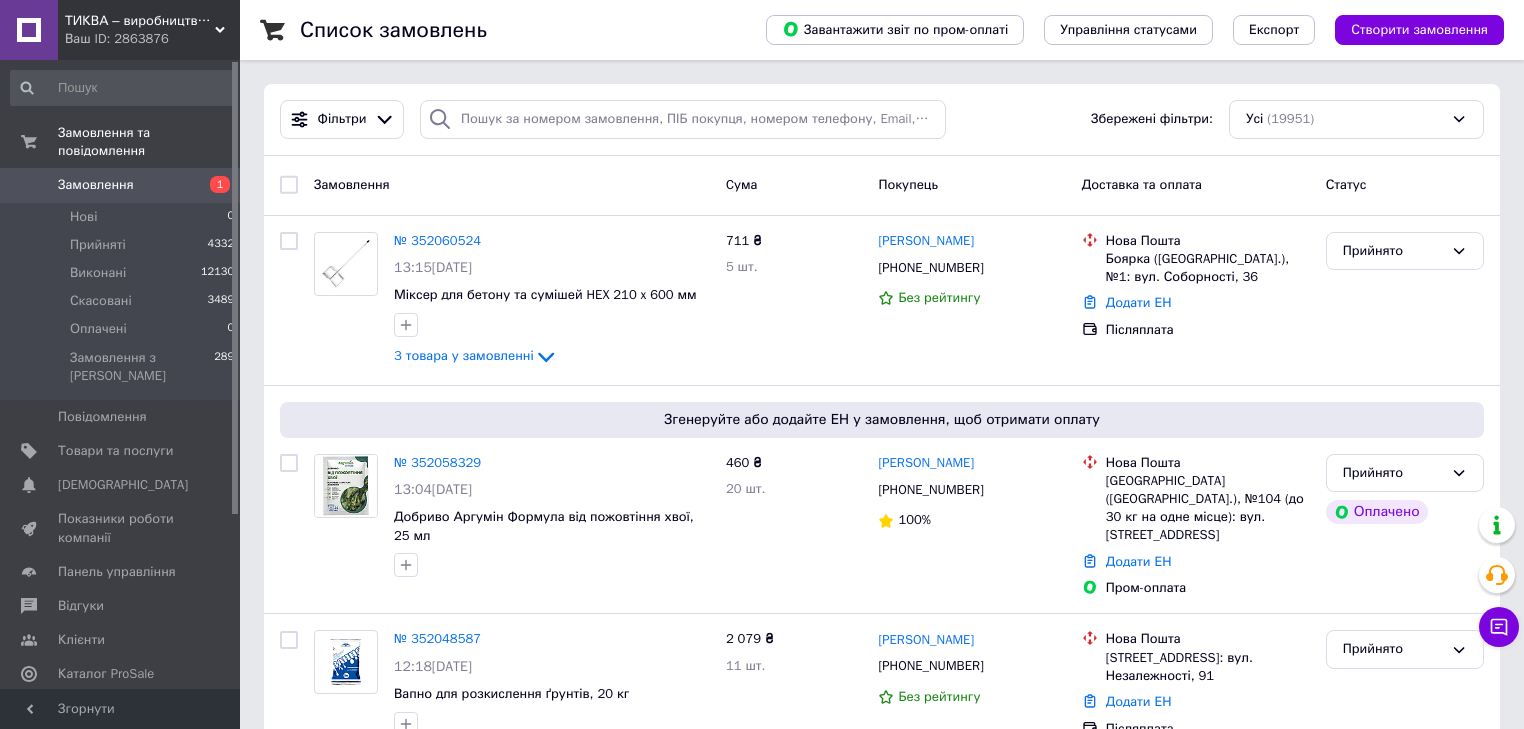 click on "Замовлення" at bounding box center (96, 185) 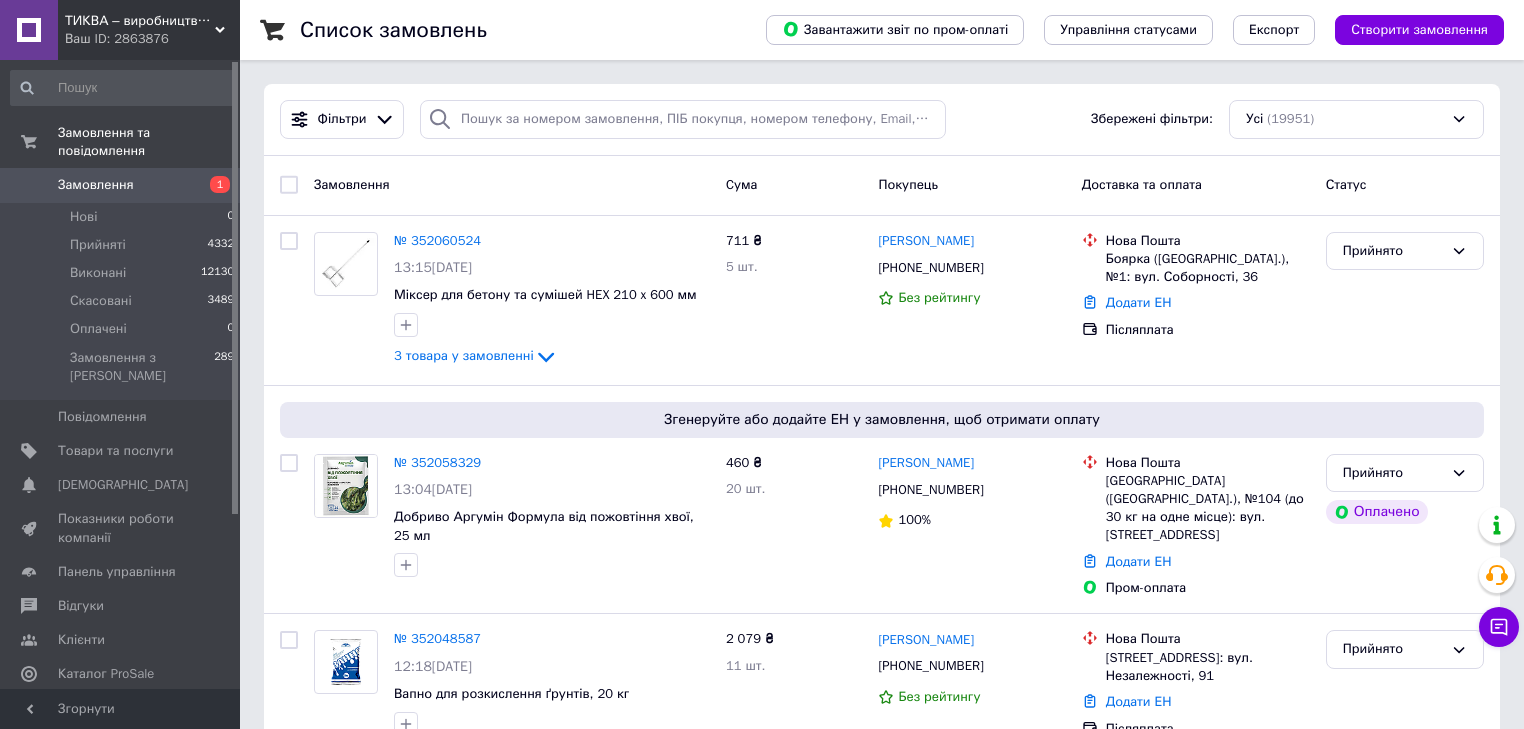 click on "Замовлення" at bounding box center [96, 185] 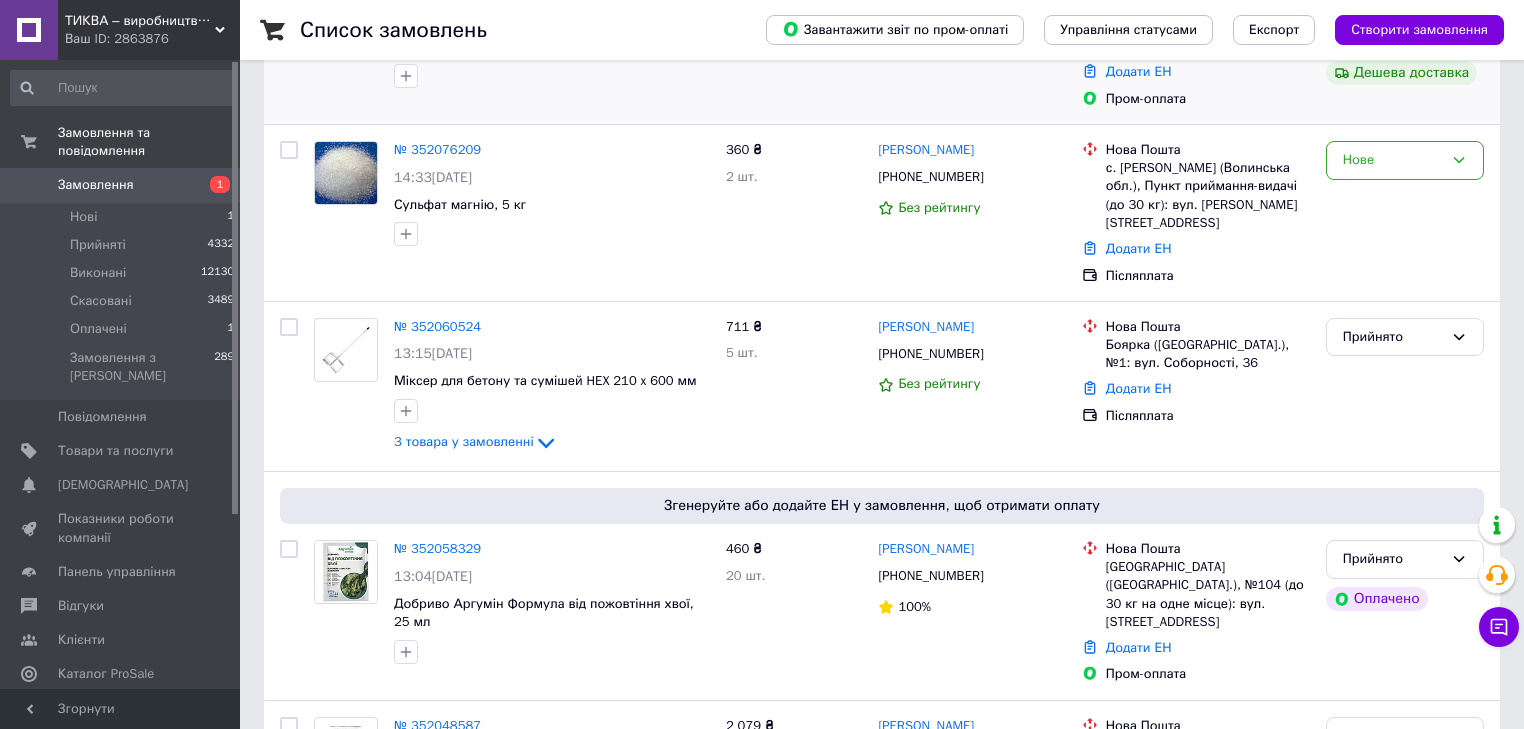 scroll, scrollTop: 320, scrollLeft: 0, axis: vertical 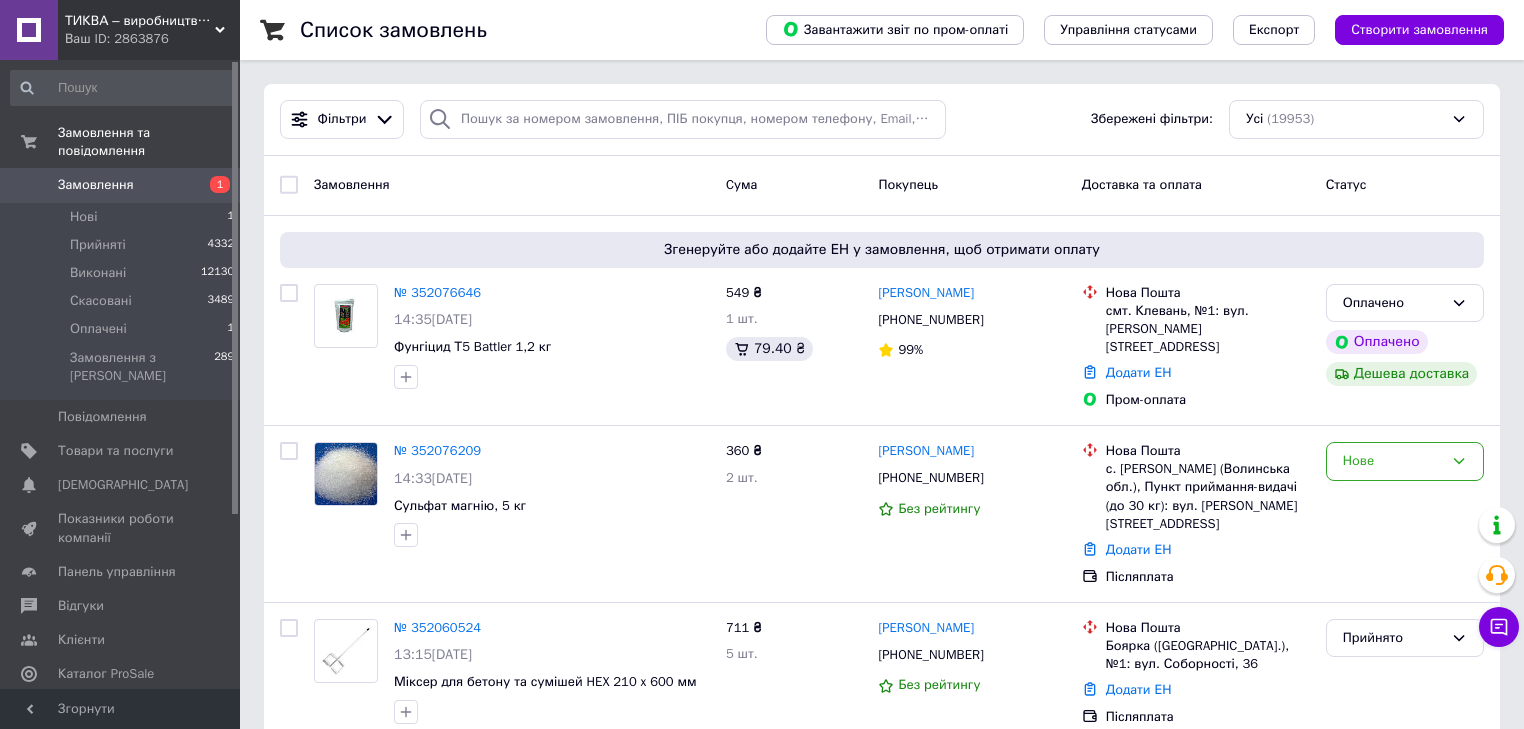 click on "Замовлення" at bounding box center (96, 185) 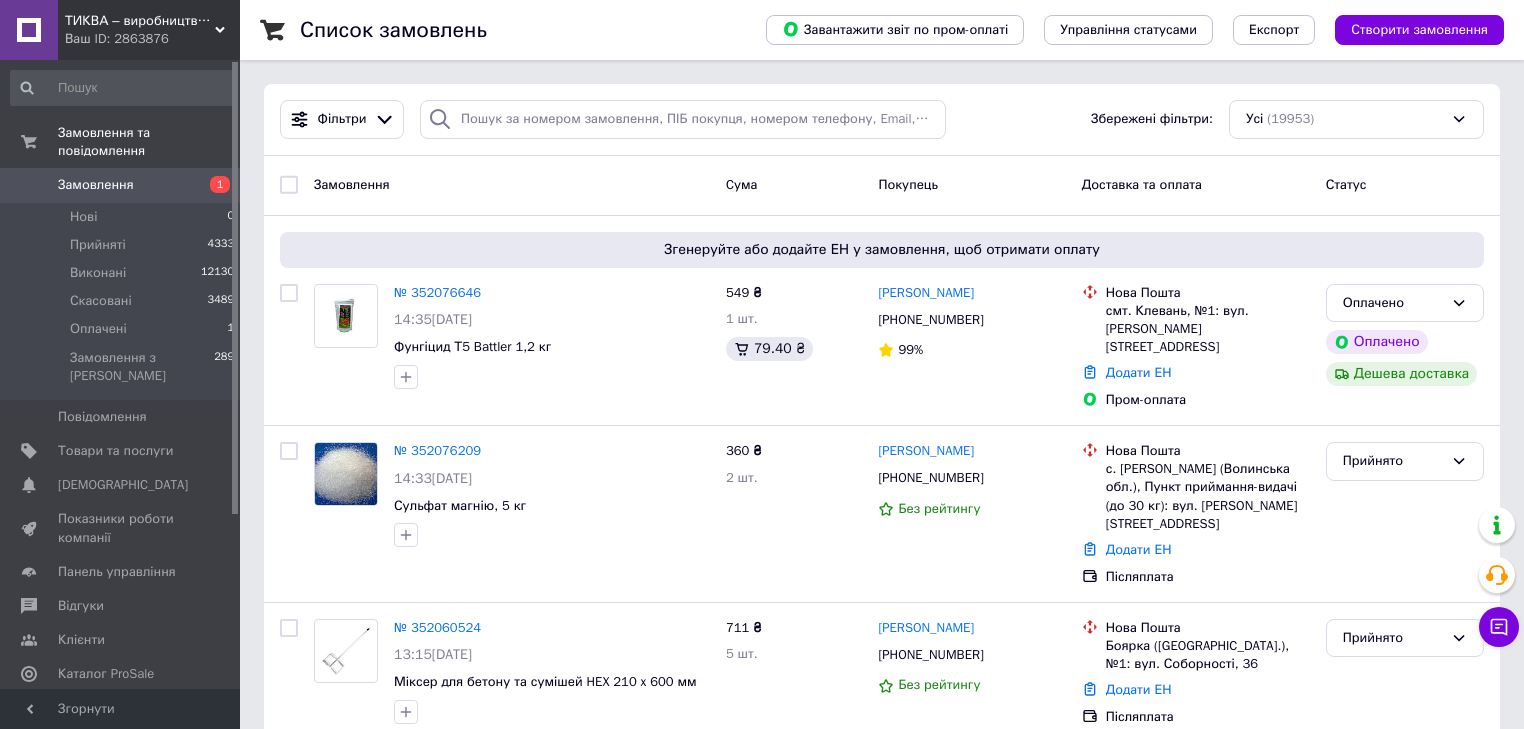 click on "Замовлення" at bounding box center [96, 185] 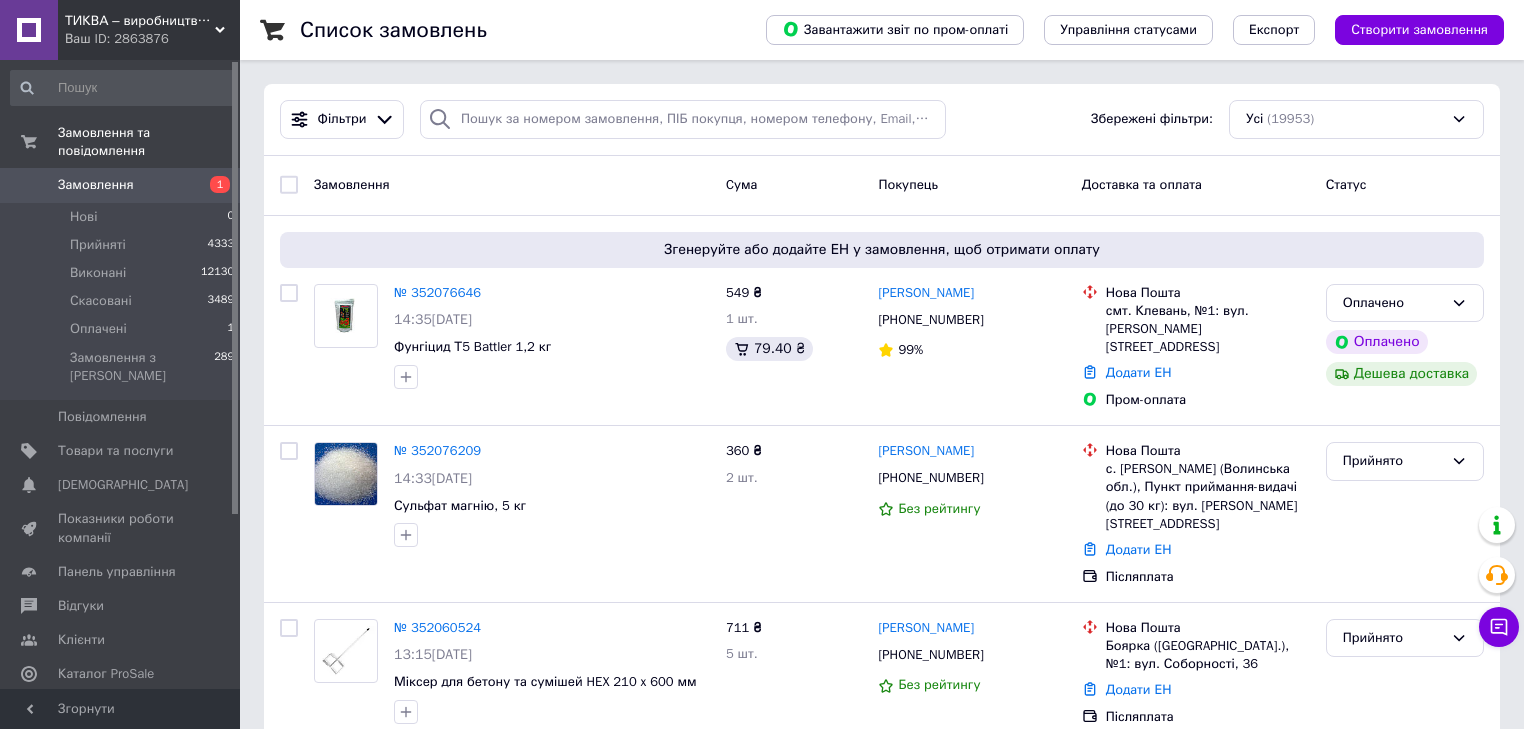 click on "Замовлення" at bounding box center (96, 185) 